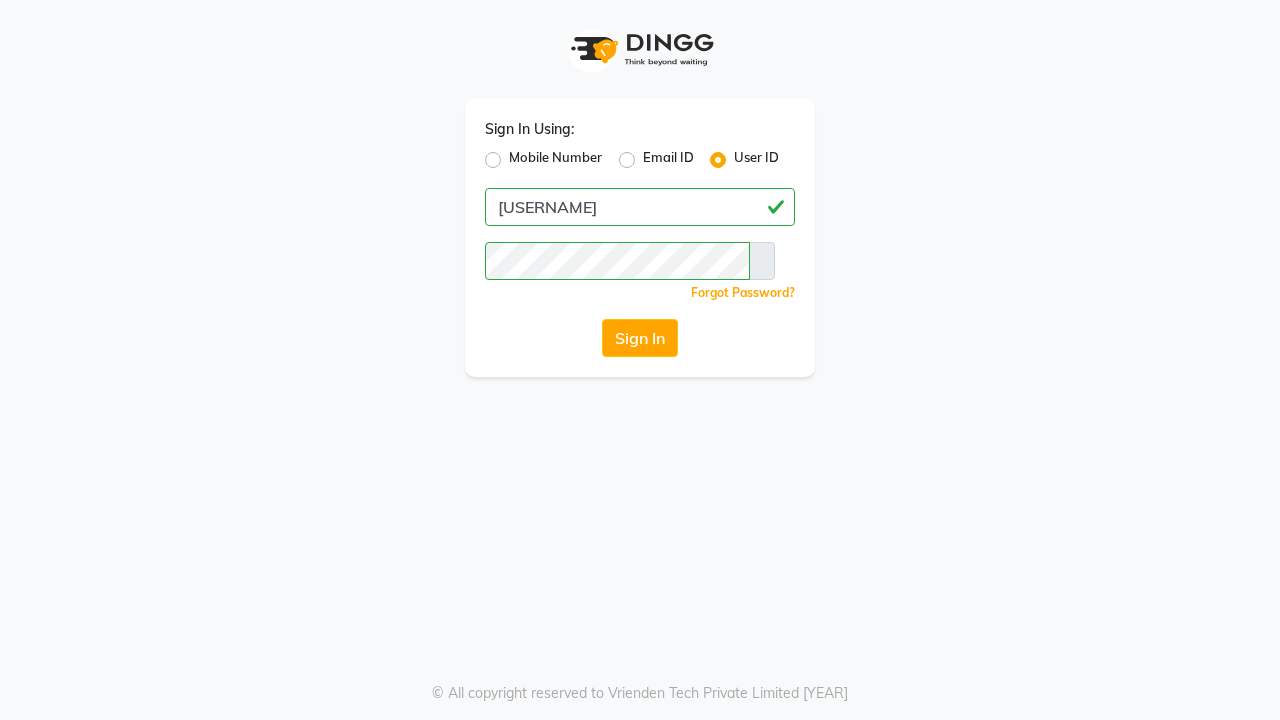 scroll, scrollTop: 0, scrollLeft: 0, axis: both 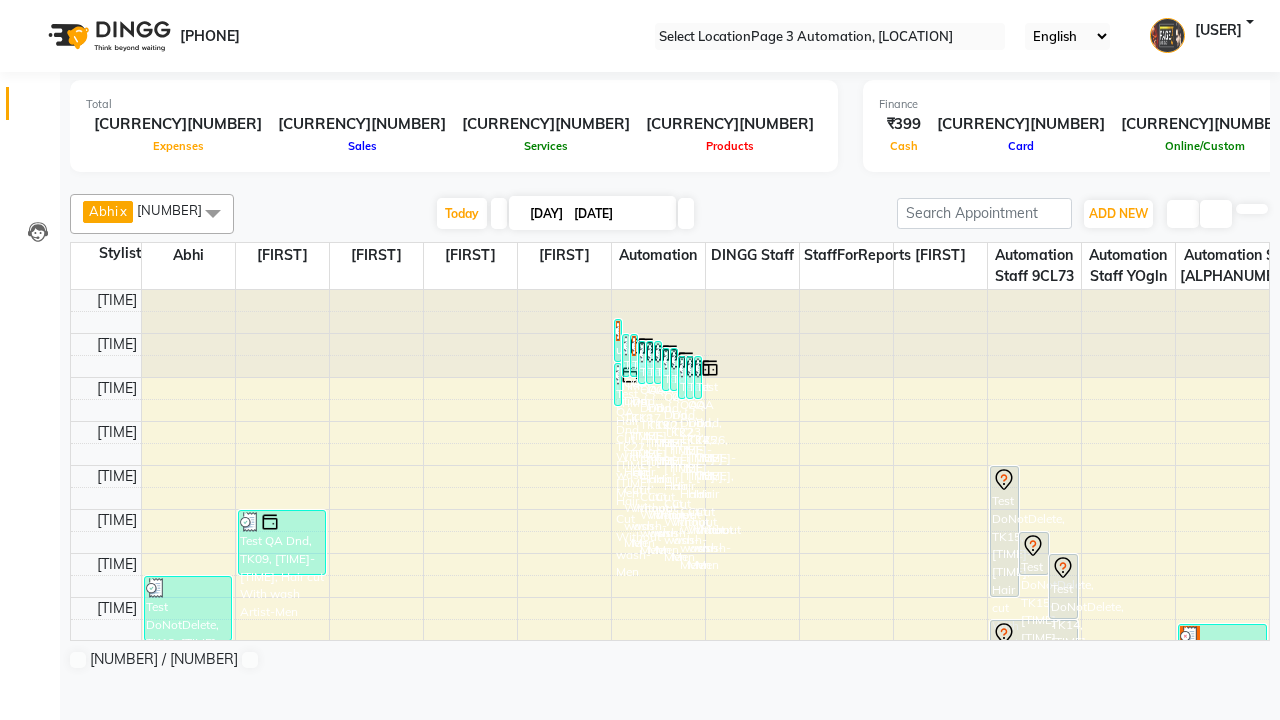 click at bounding box center (31, 8) 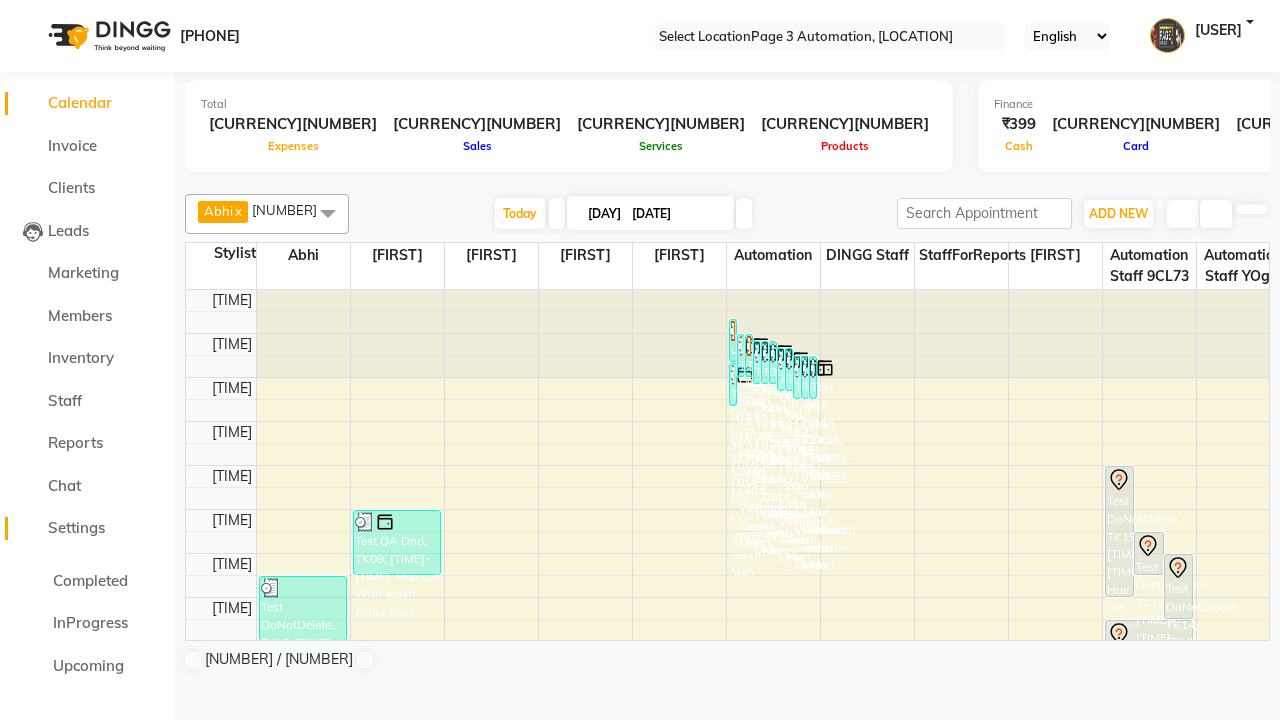 click on "Settings" at bounding box center (76, 527) 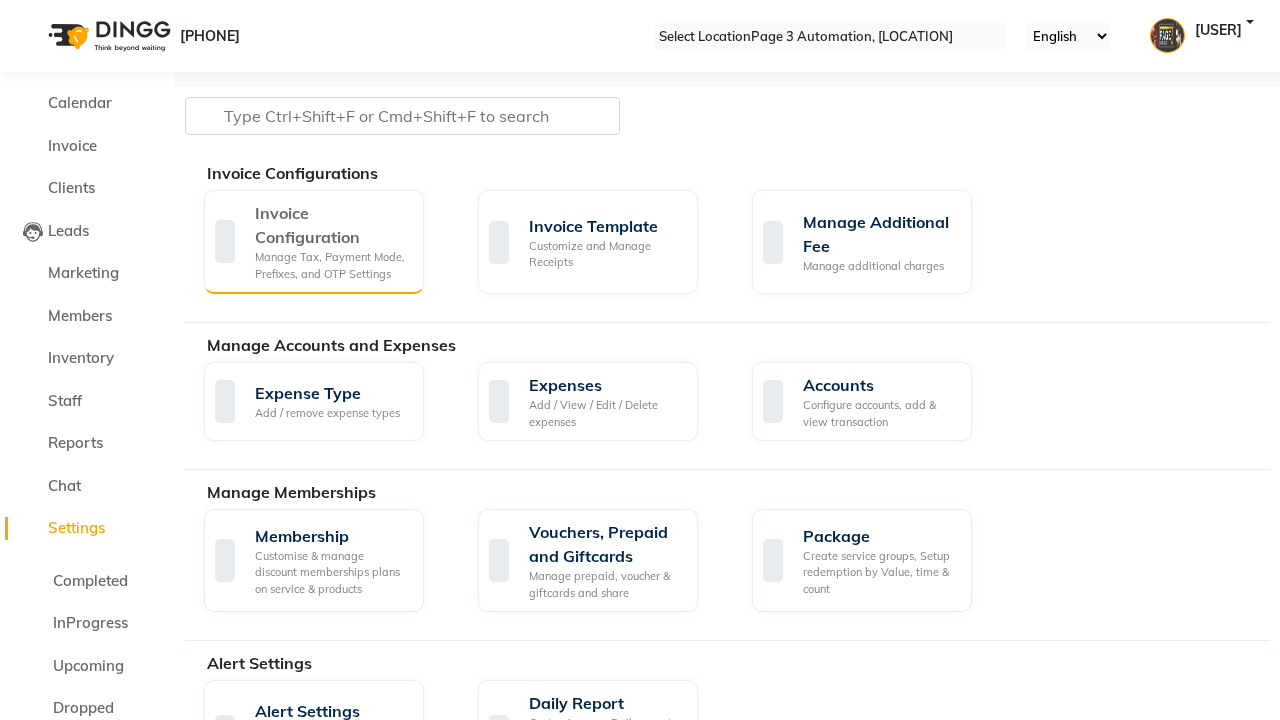 click on "Manage Tax, Payment Mode, Prefixes, and OTP Settings" at bounding box center (331, 265) 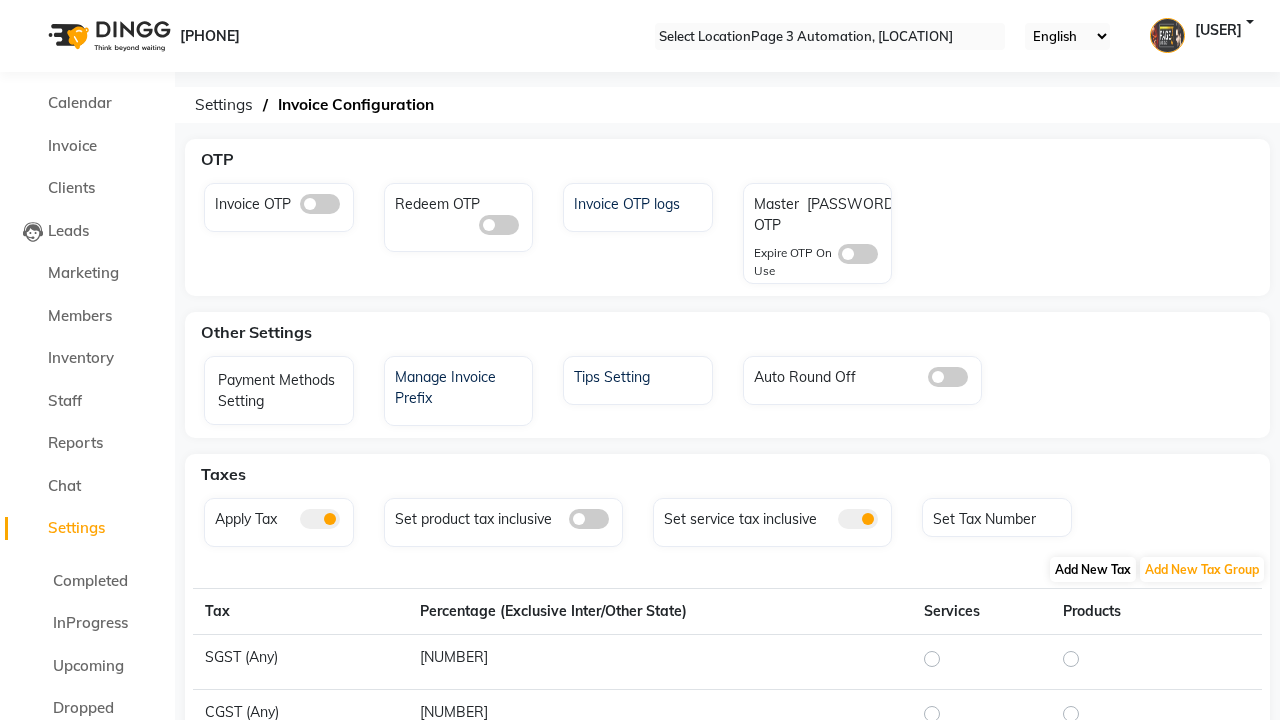click on "Add New Tax" at bounding box center [1093, 569] 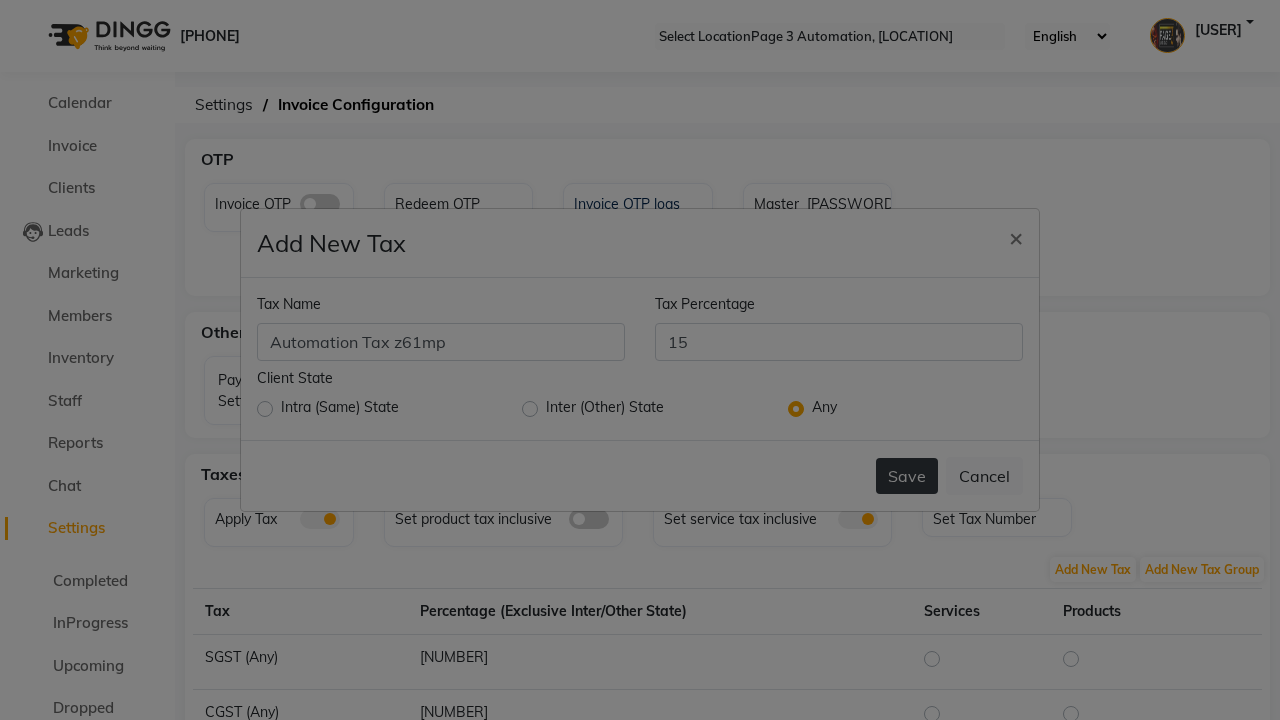 type on "15" 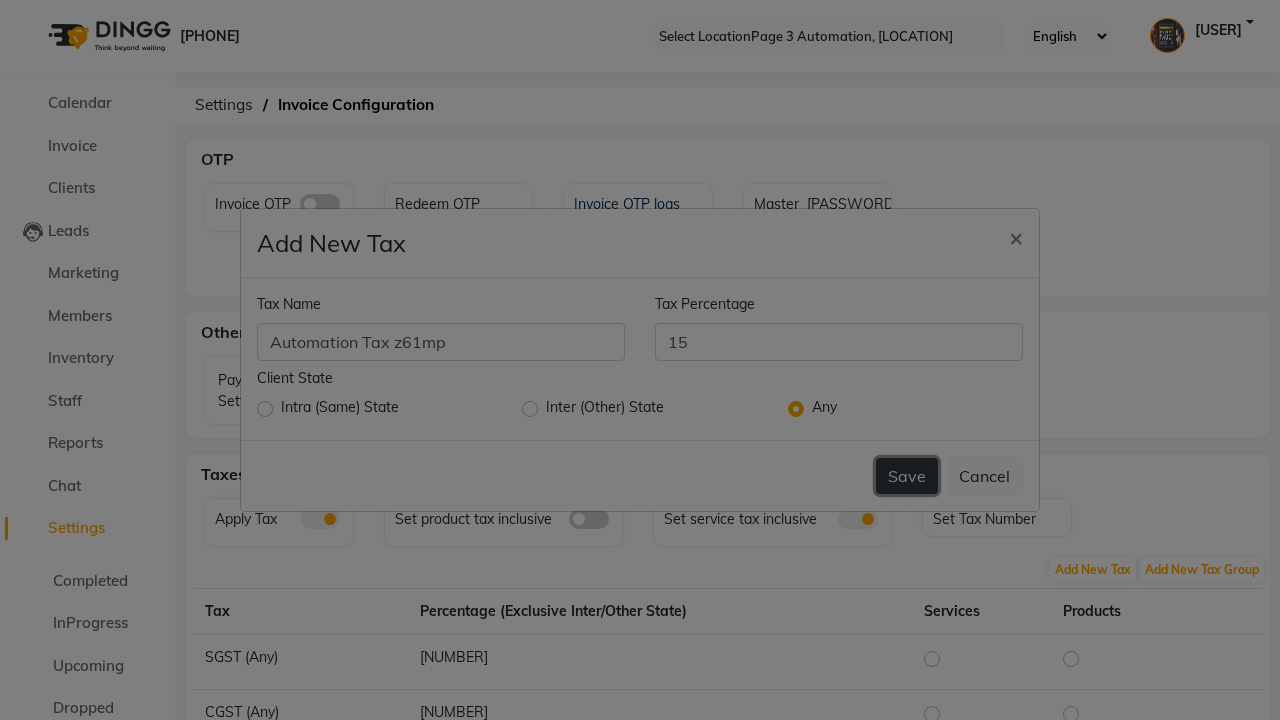 click on "Save" at bounding box center (907, 476) 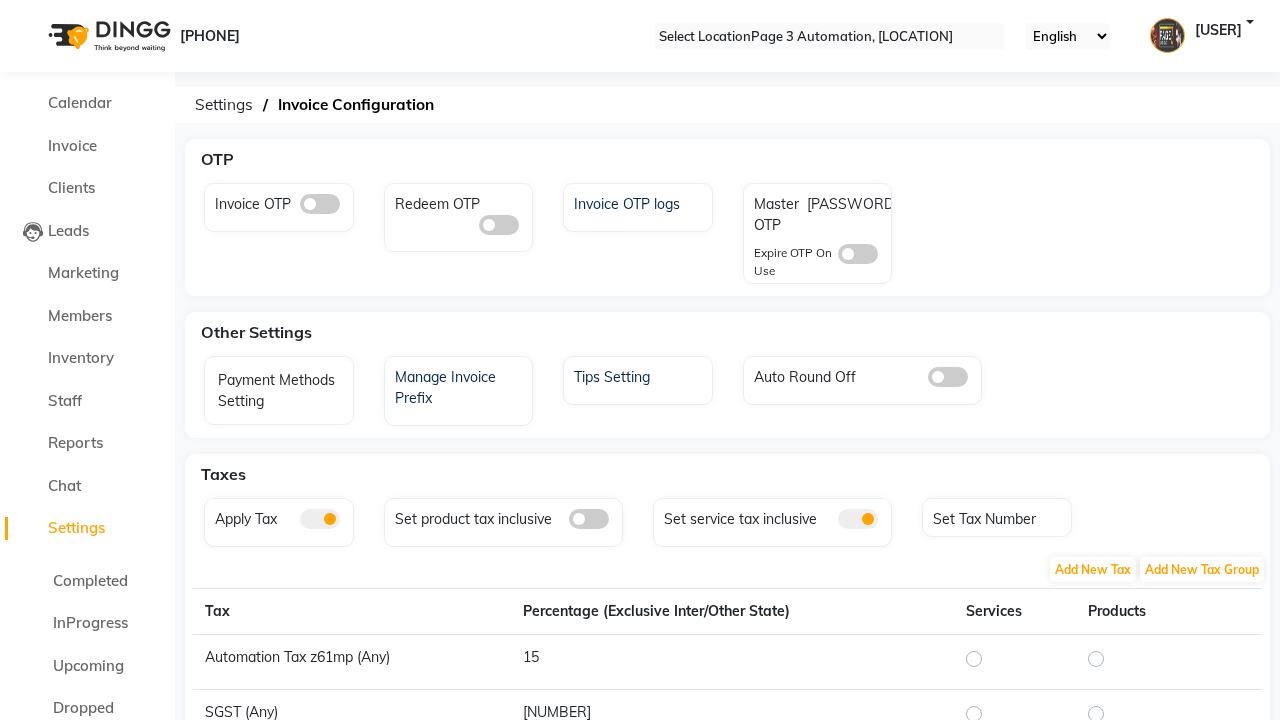 click on "Tax created successfully." at bounding box center (640, 974) 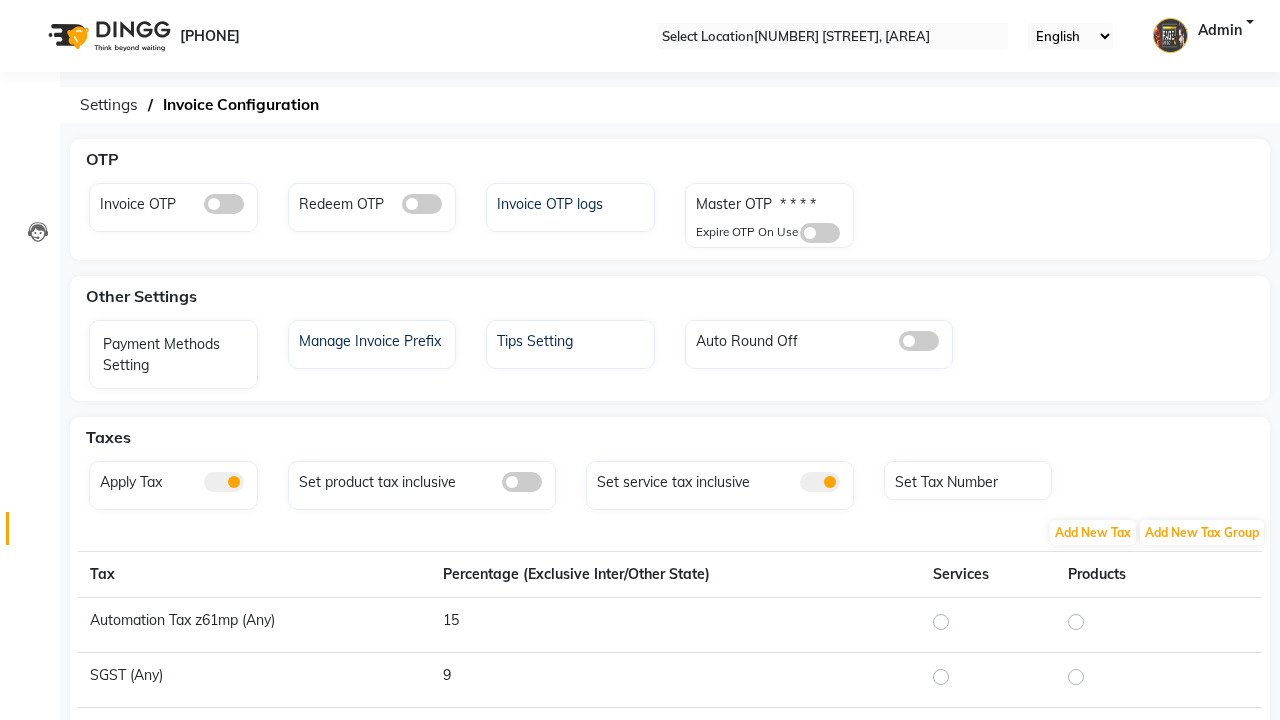 scroll, scrollTop: 0, scrollLeft: 0, axis: both 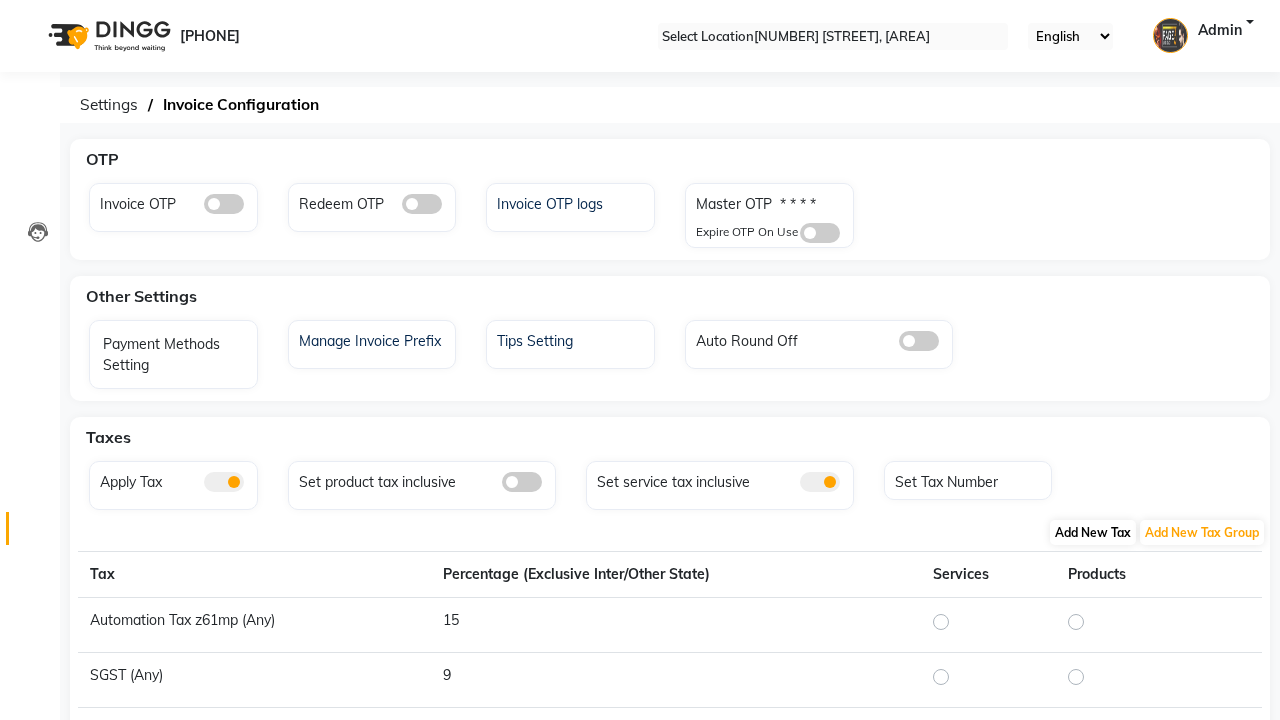 click on "Add New Tax" at bounding box center [1093, 532] 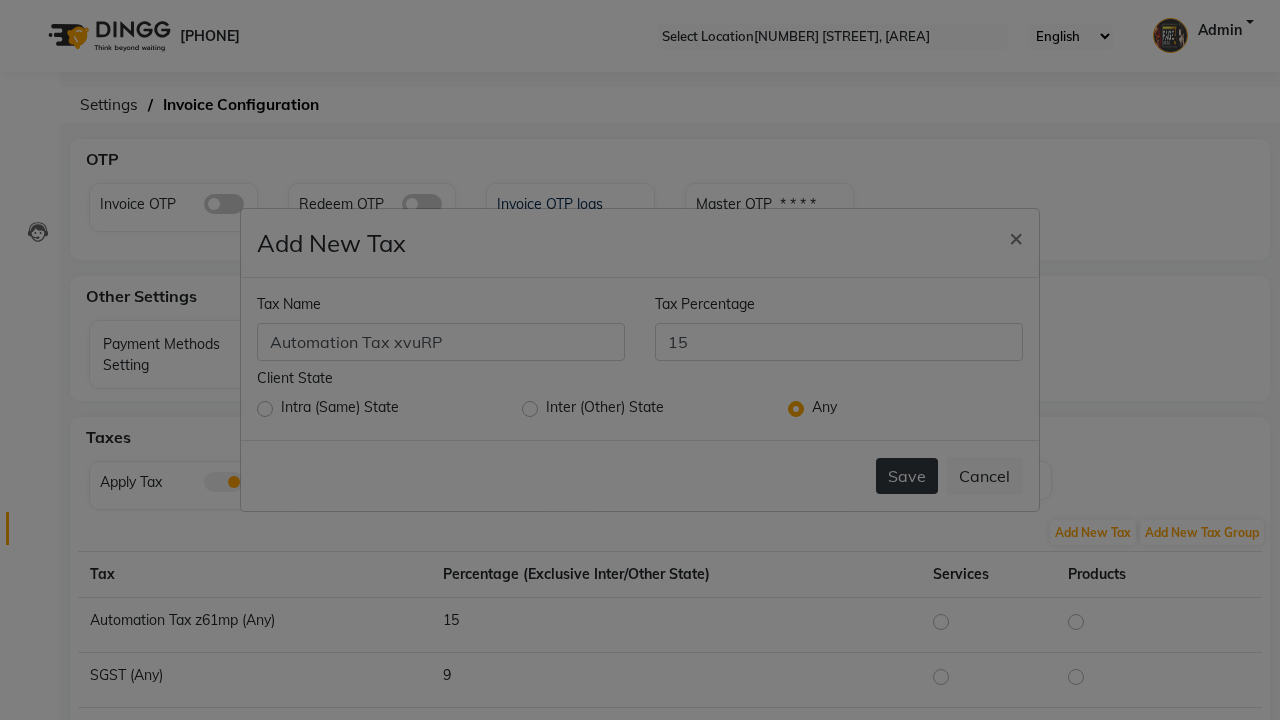 type on "15" 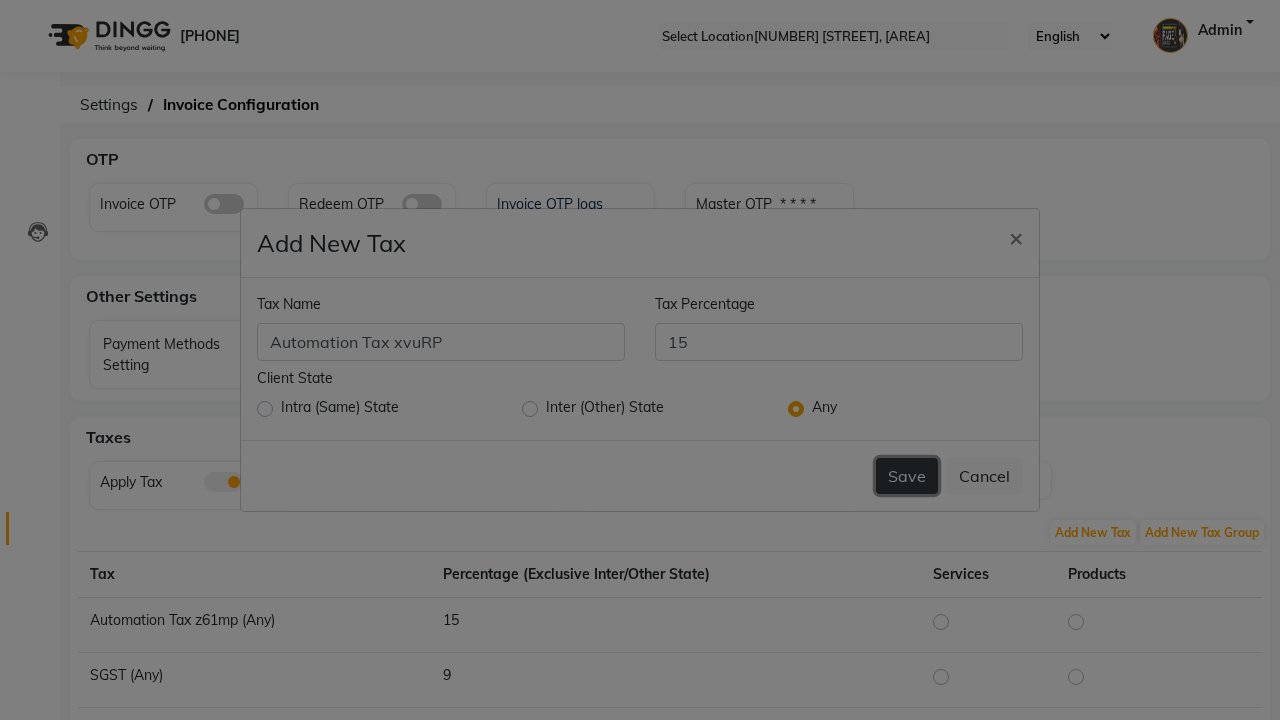 click on "Save" at bounding box center (907, 476) 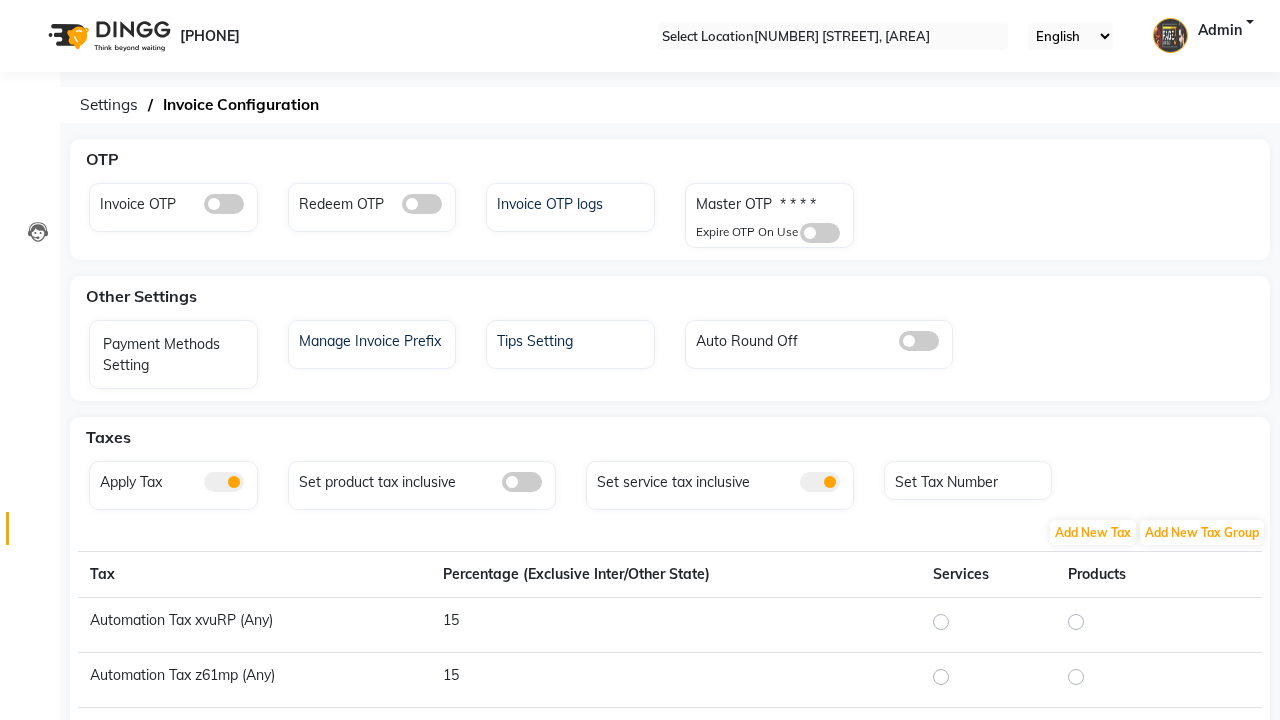 click on "Tax created successfully." at bounding box center [640, 992] 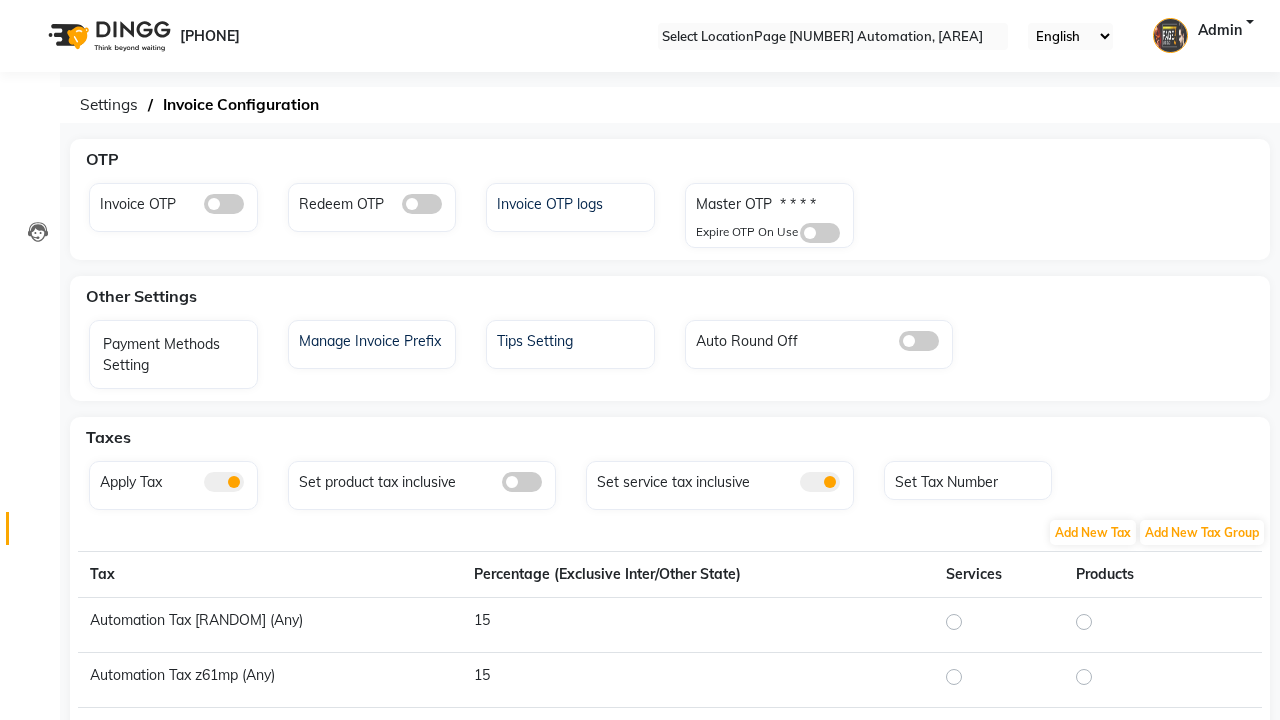 scroll, scrollTop: 0, scrollLeft: 0, axis: both 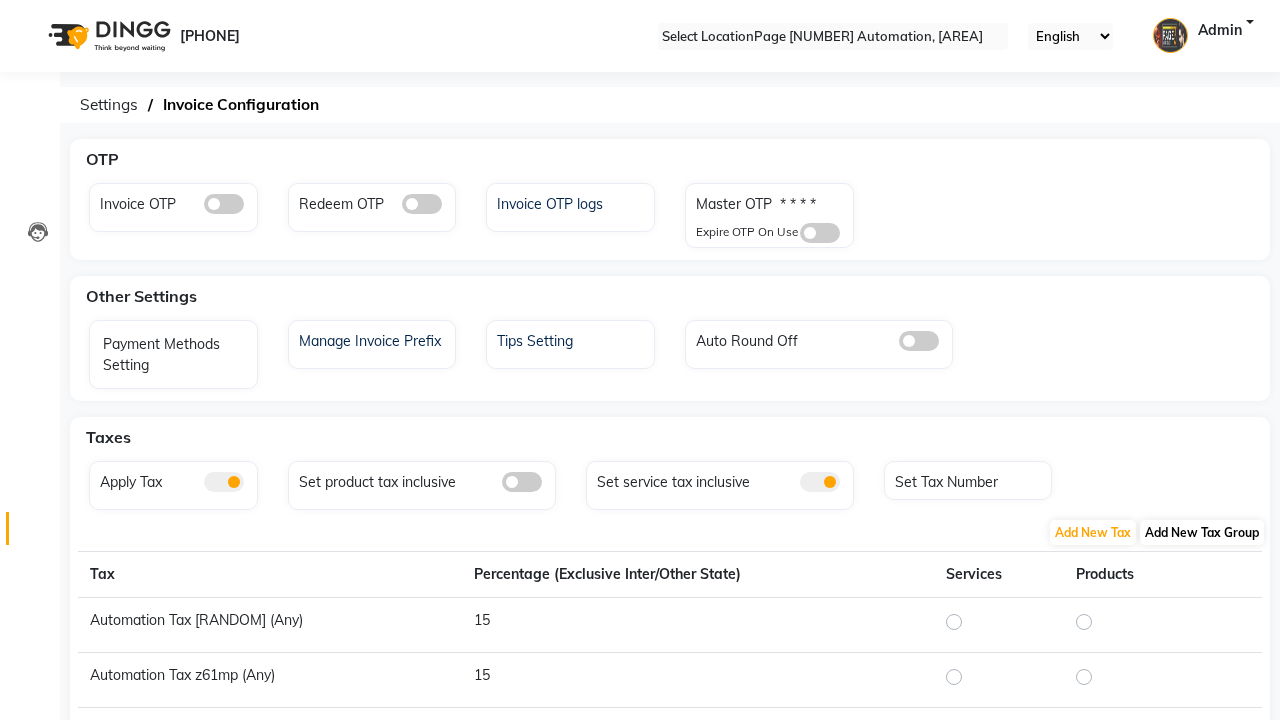 click on "Add New Tax Group" at bounding box center [1093, 532] 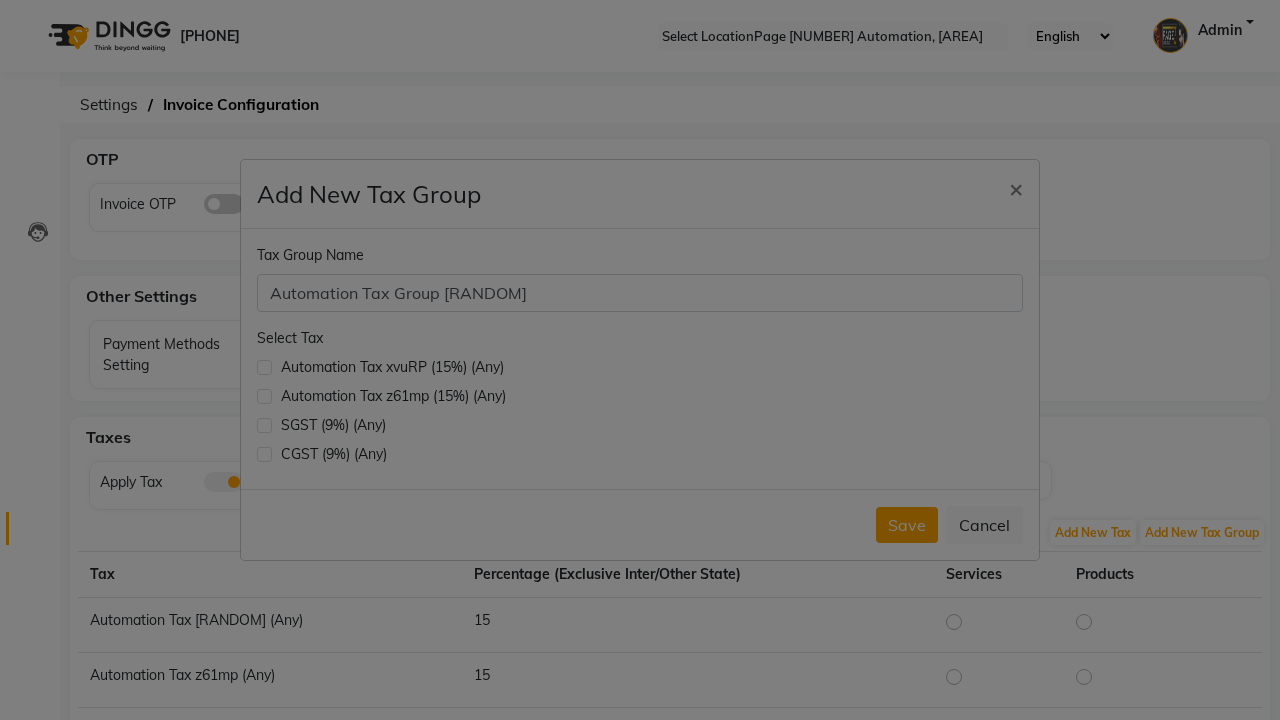 type on "Automation Tax Group Q96Rm" 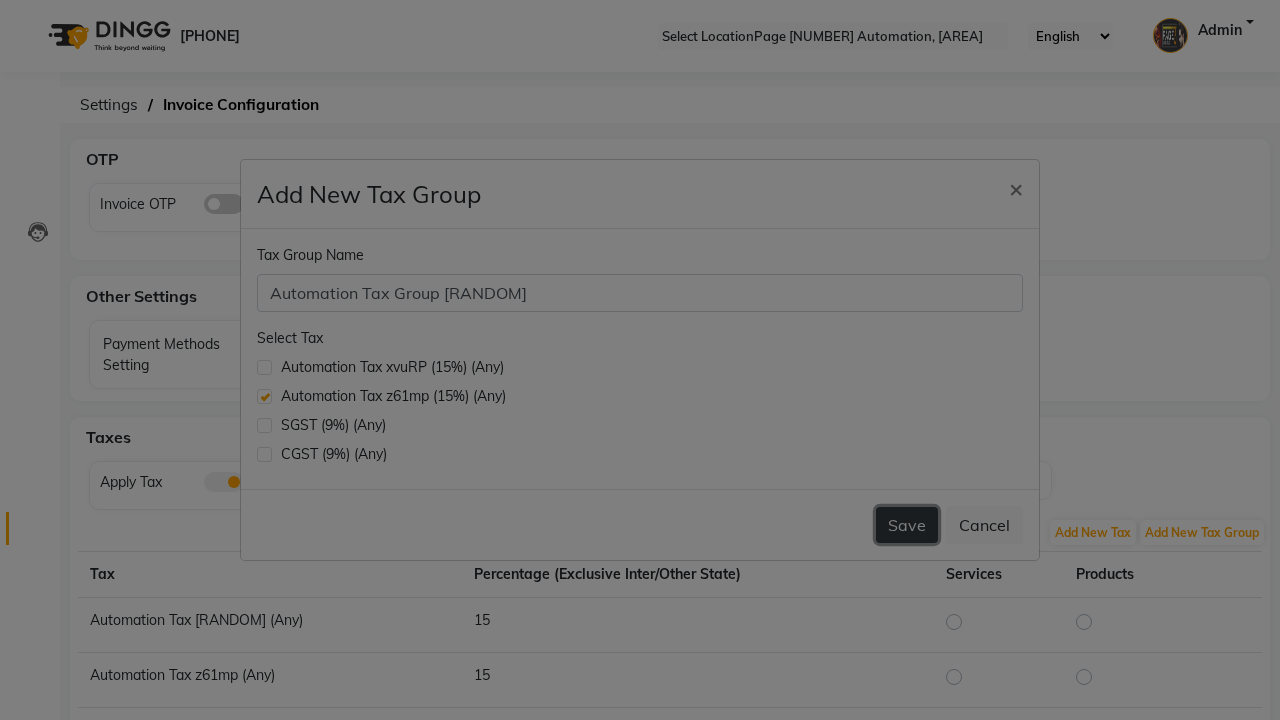 click on "Save" at bounding box center [907, 525] 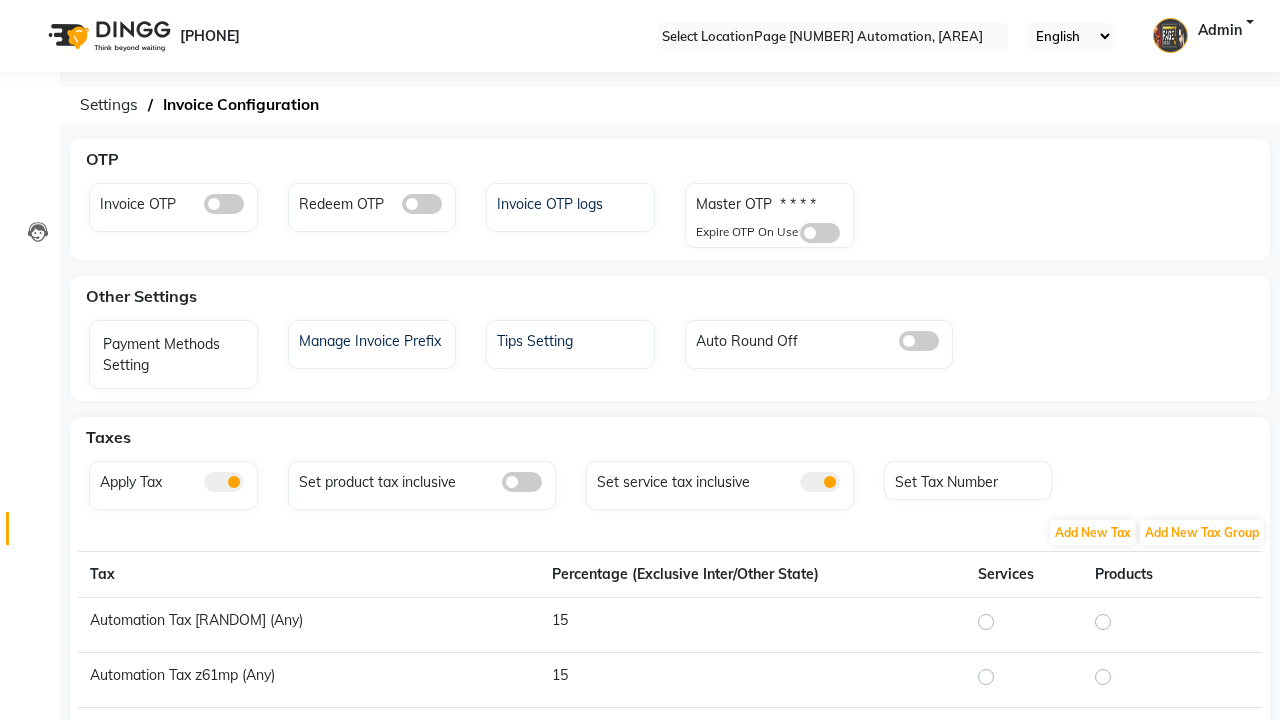 click on "Tax group created successfully." at bounding box center (640, 1056) 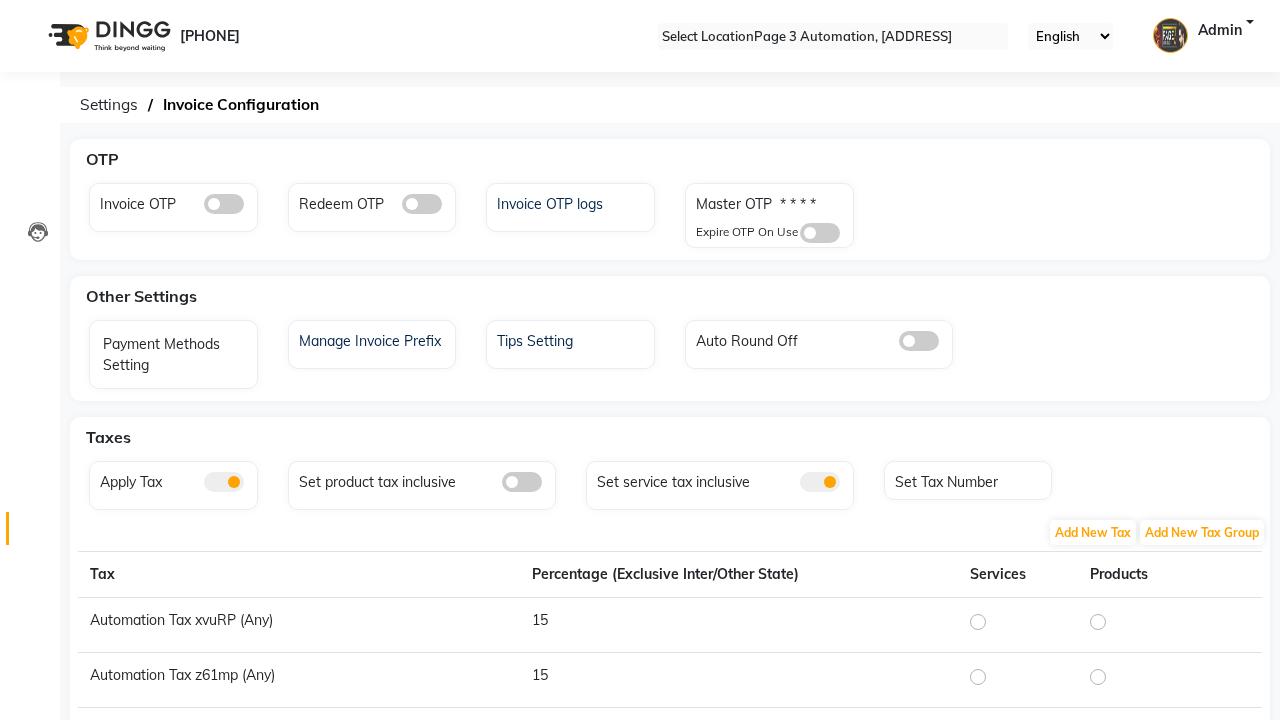 scroll, scrollTop: 0, scrollLeft: 0, axis: both 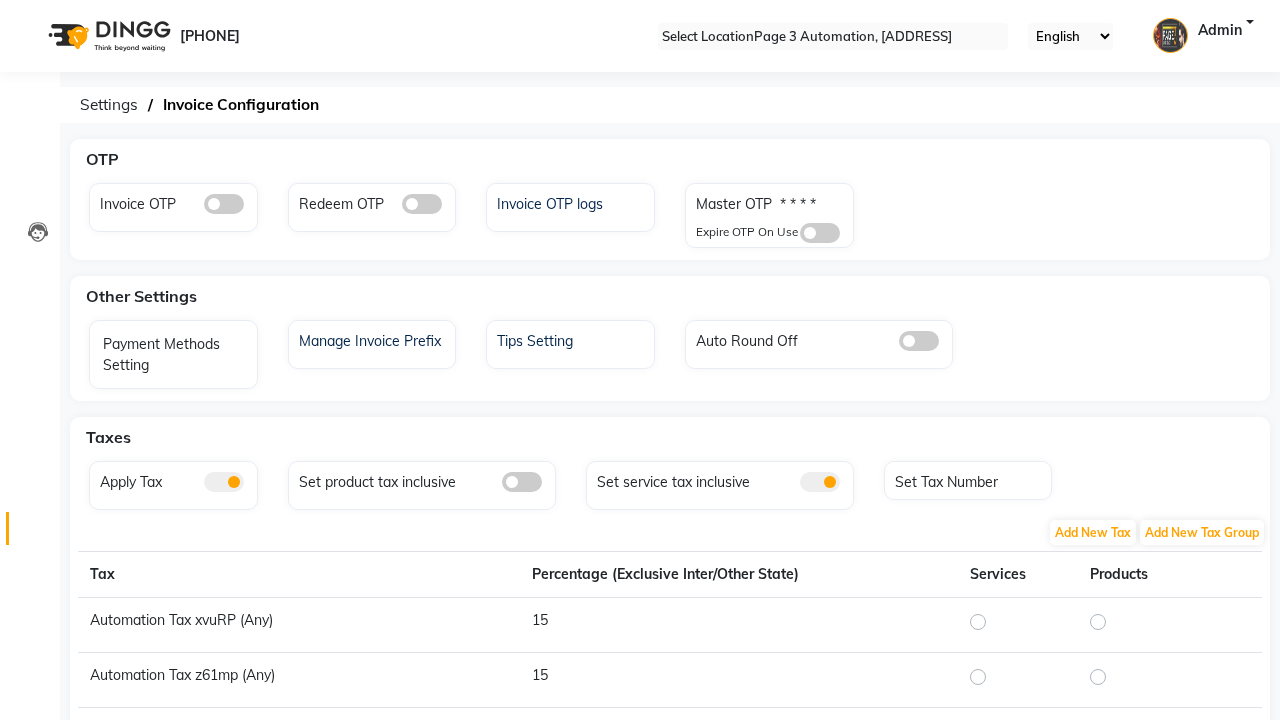click at bounding box center [1222, 620] 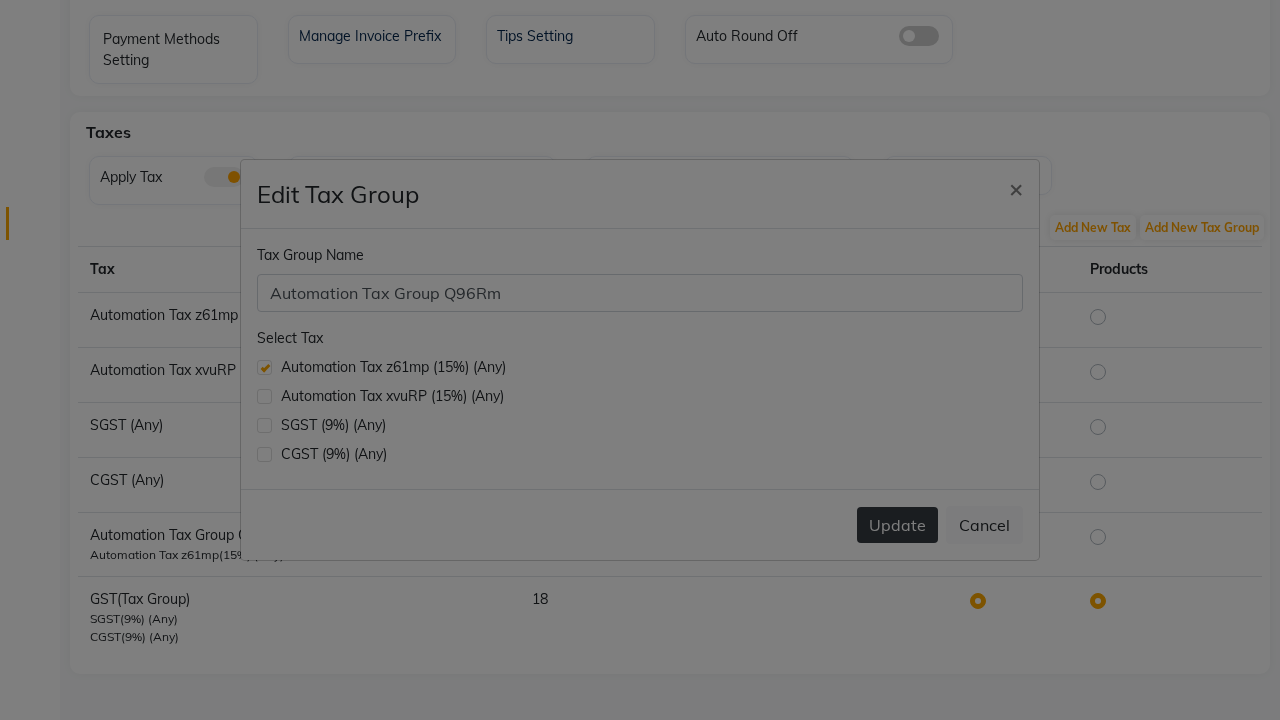 click at bounding box center [264, 396] 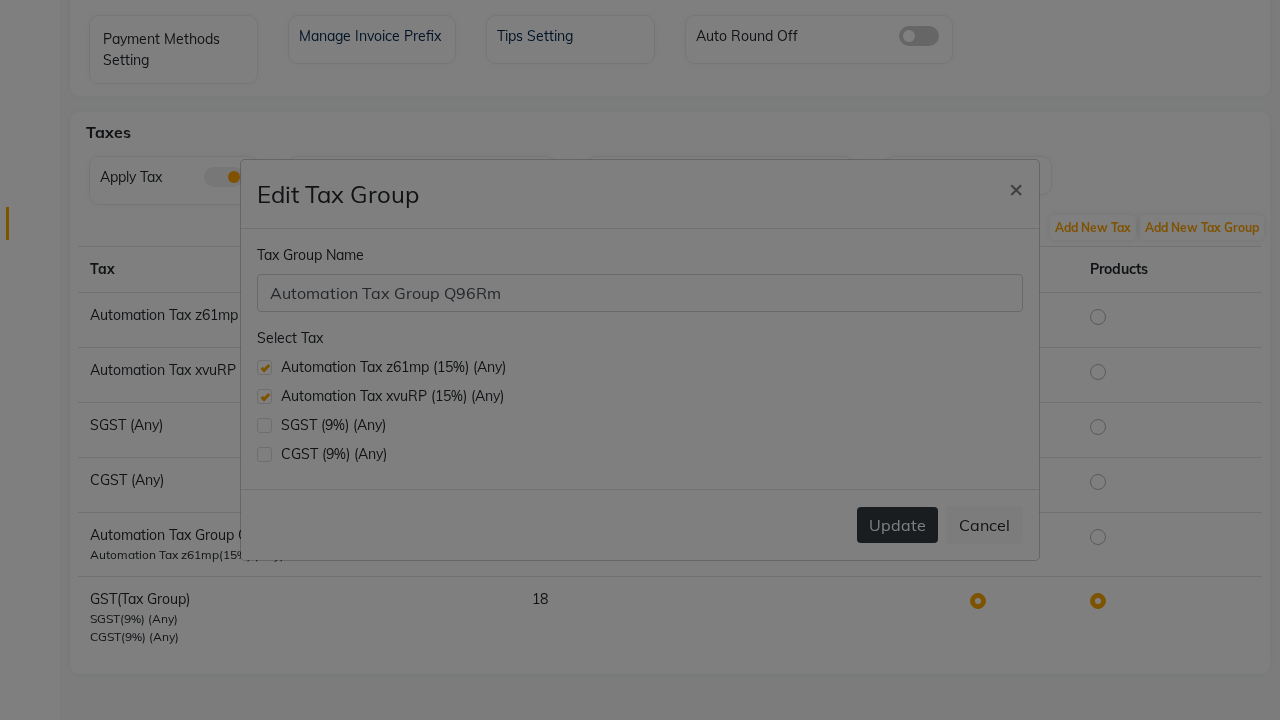 click on "Update" at bounding box center (897, 525) 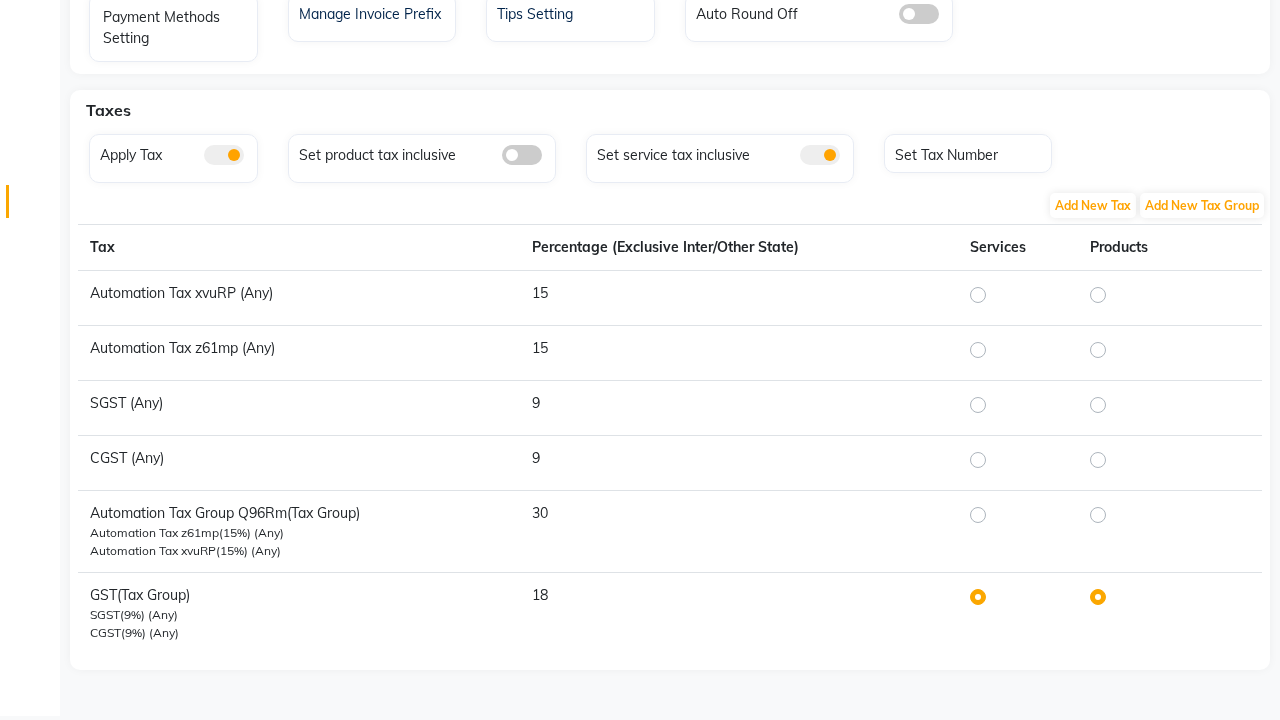 click on "Tax group updated successfully." at bounding box center [640, 747] 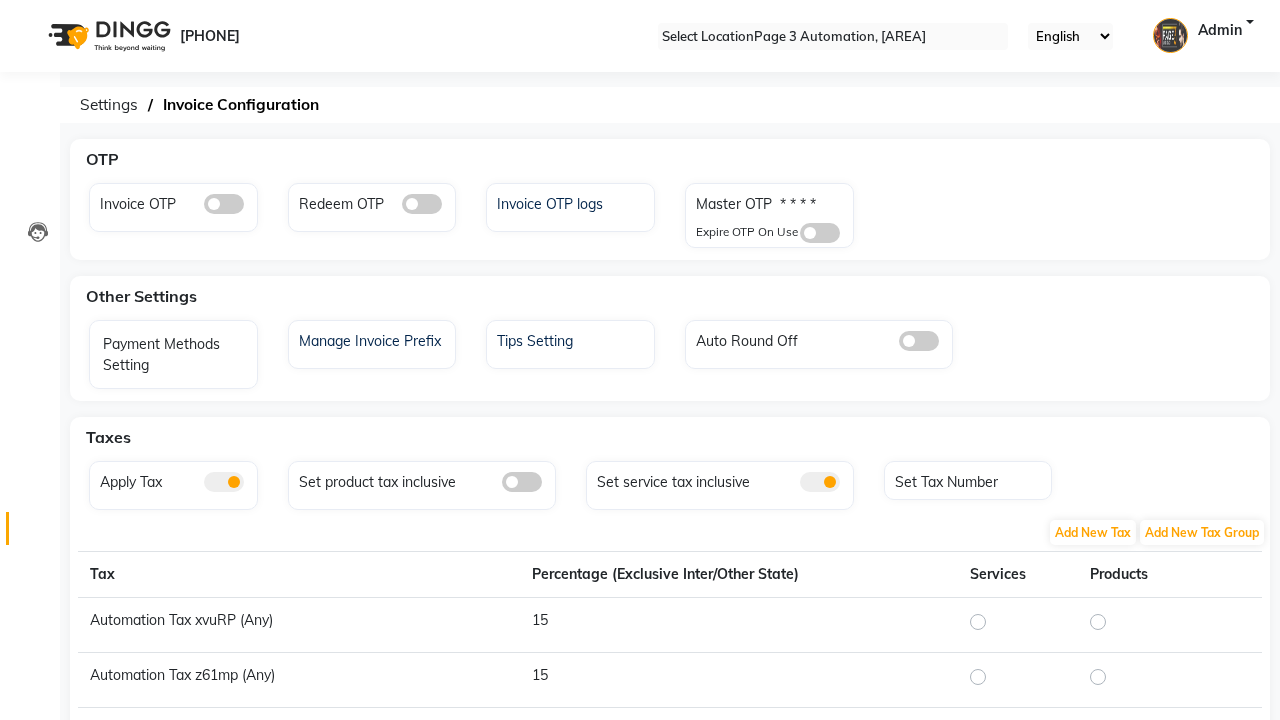 scroll, scrollTop: 0, scrollLeft: 0, axis: both 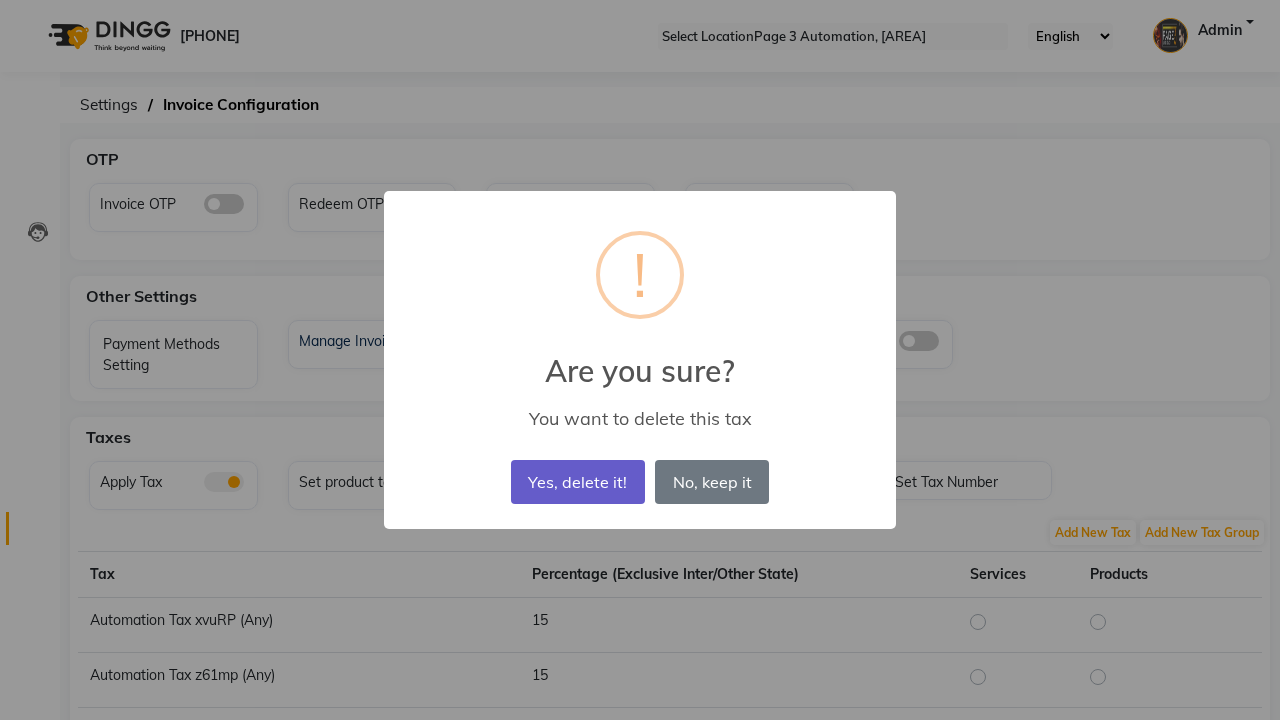 click on "Yes, delete it!" at bounding box center (578, 482) 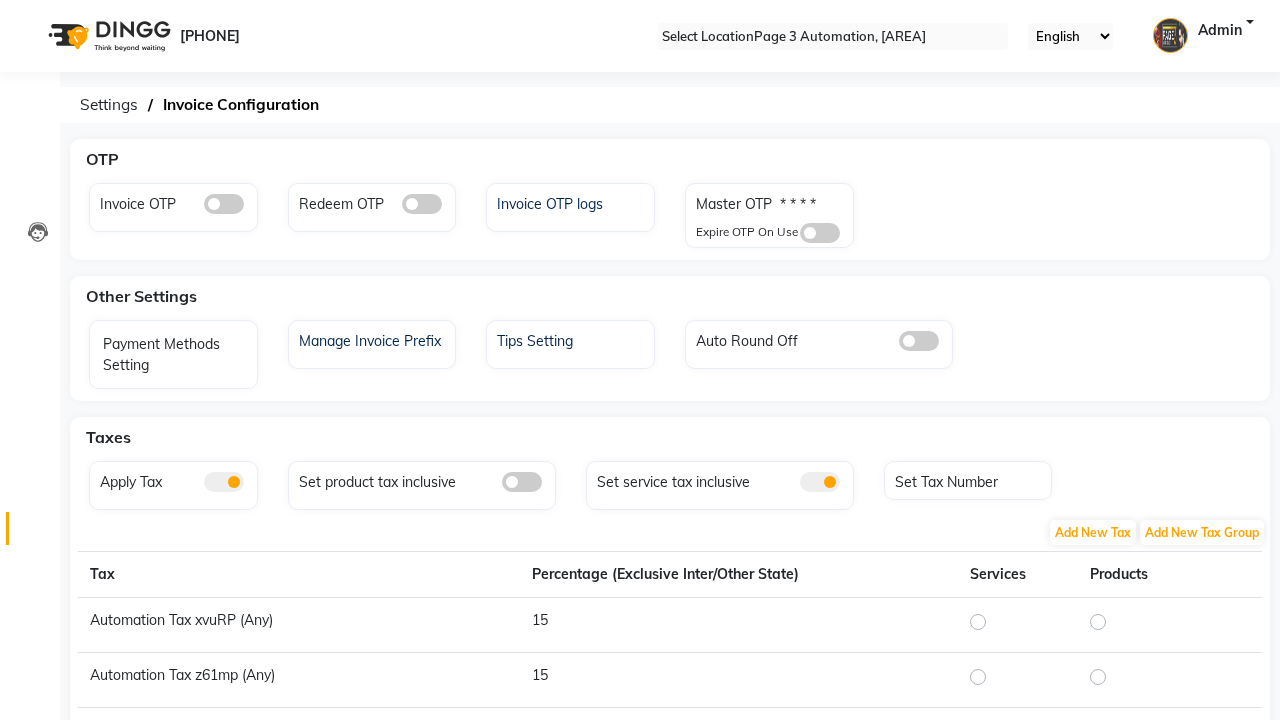 click on "Error in delete tax. It is attached to tax group." at bounding box center (640, 1074) 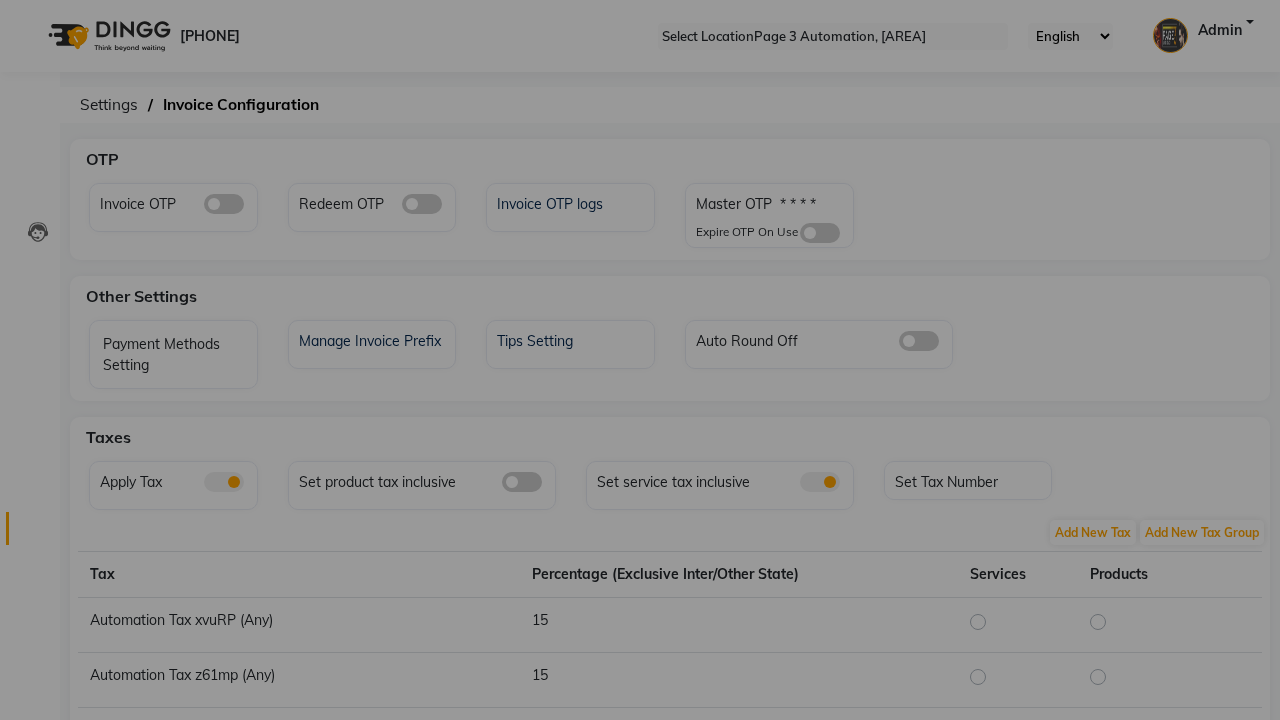 scroll, scrollTop: 345, scrollLeft: 0, axis: vertical 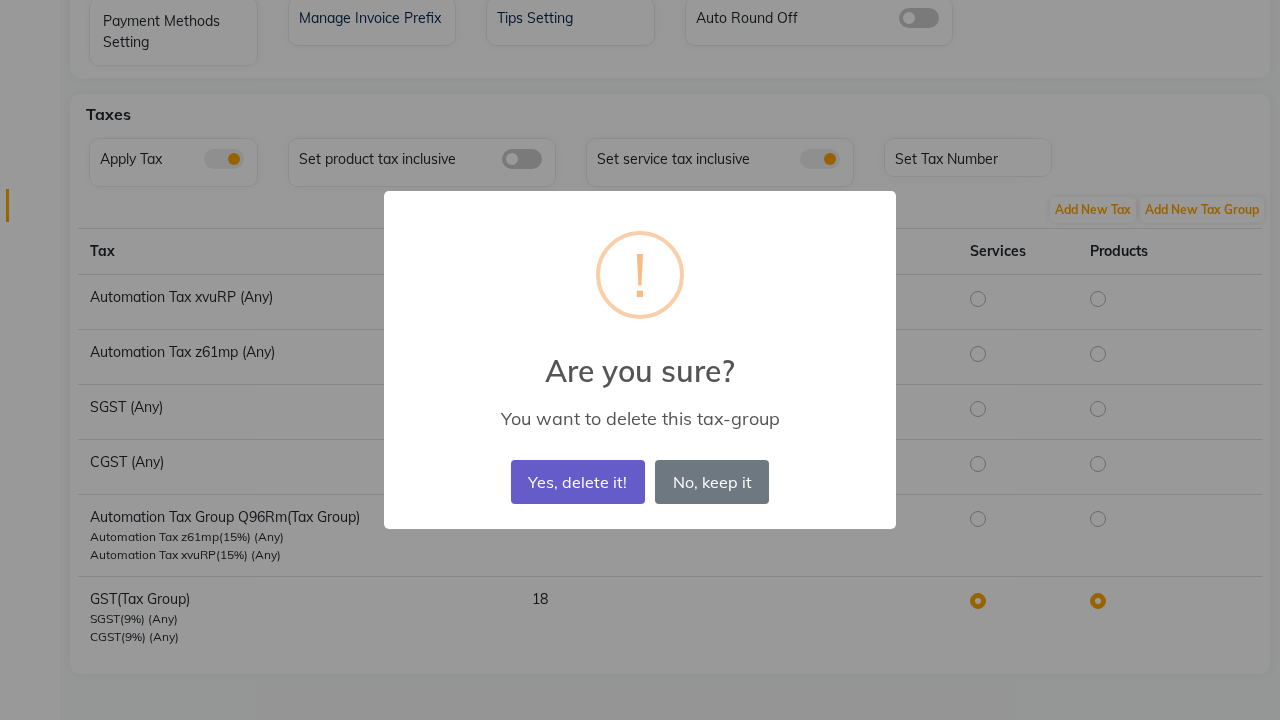 click on "Yes, delete it!" at bounding box center [578, 482] 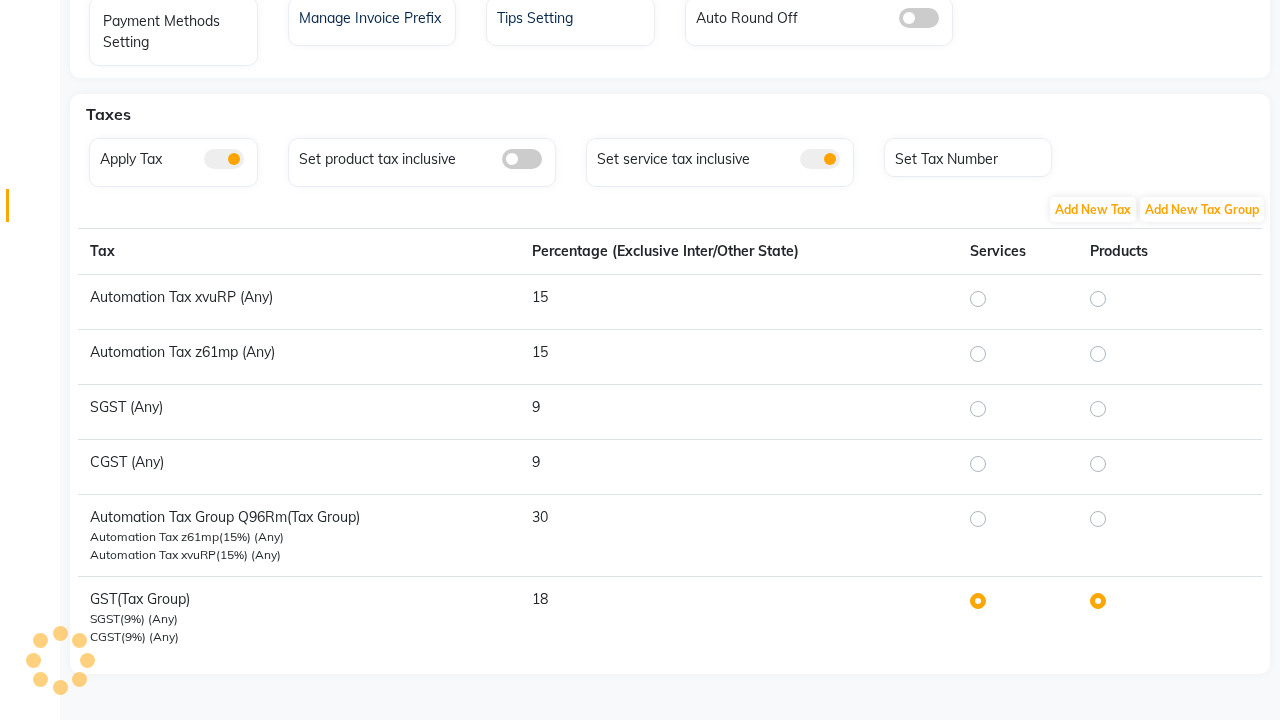 scroll, scrollTop: 263, scrollLeft: 0, axis: vertical 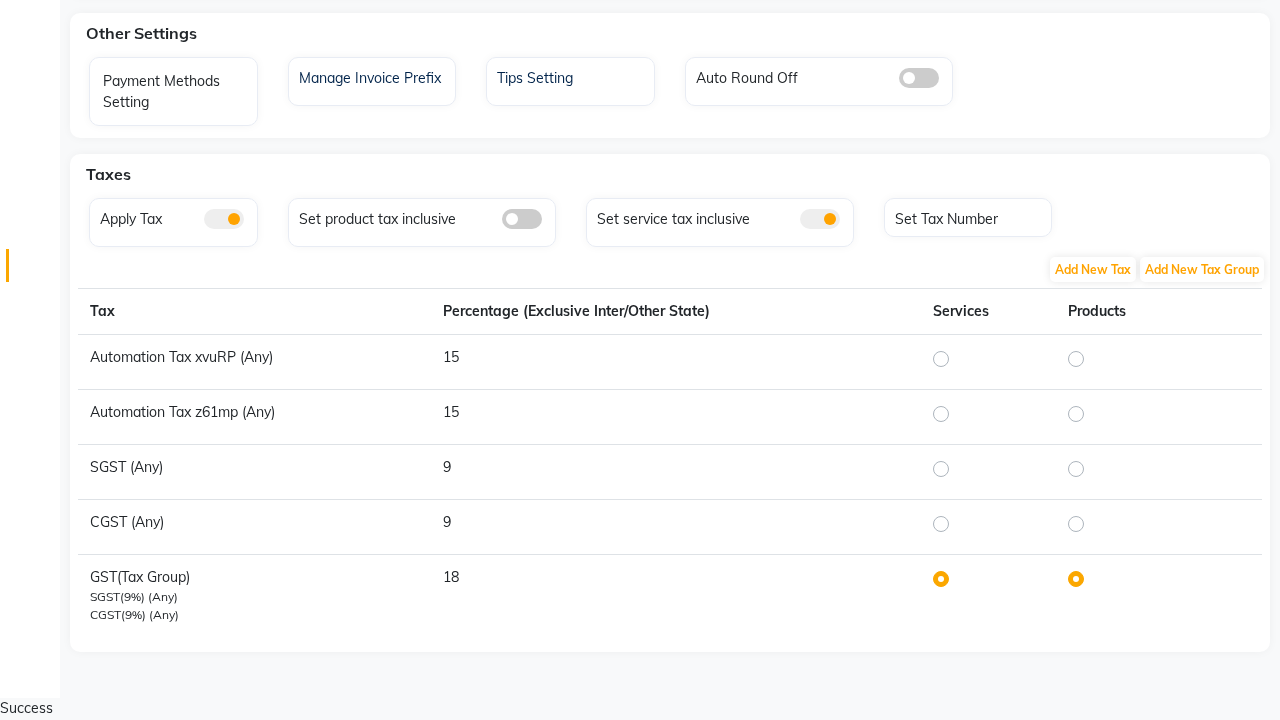 click on "Successfully deleted the tax group." at bounding box center (640, 729) 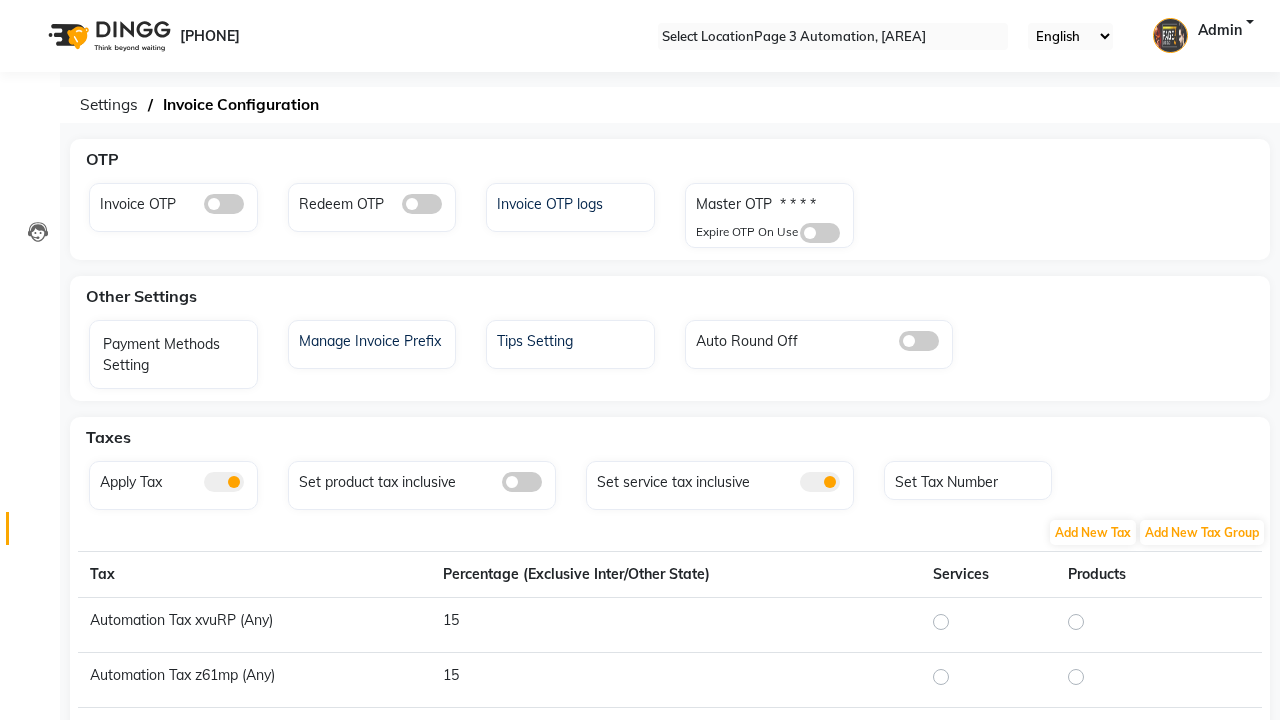 scroll, scrollTop: 0, scrollLeft: 0, axis: both 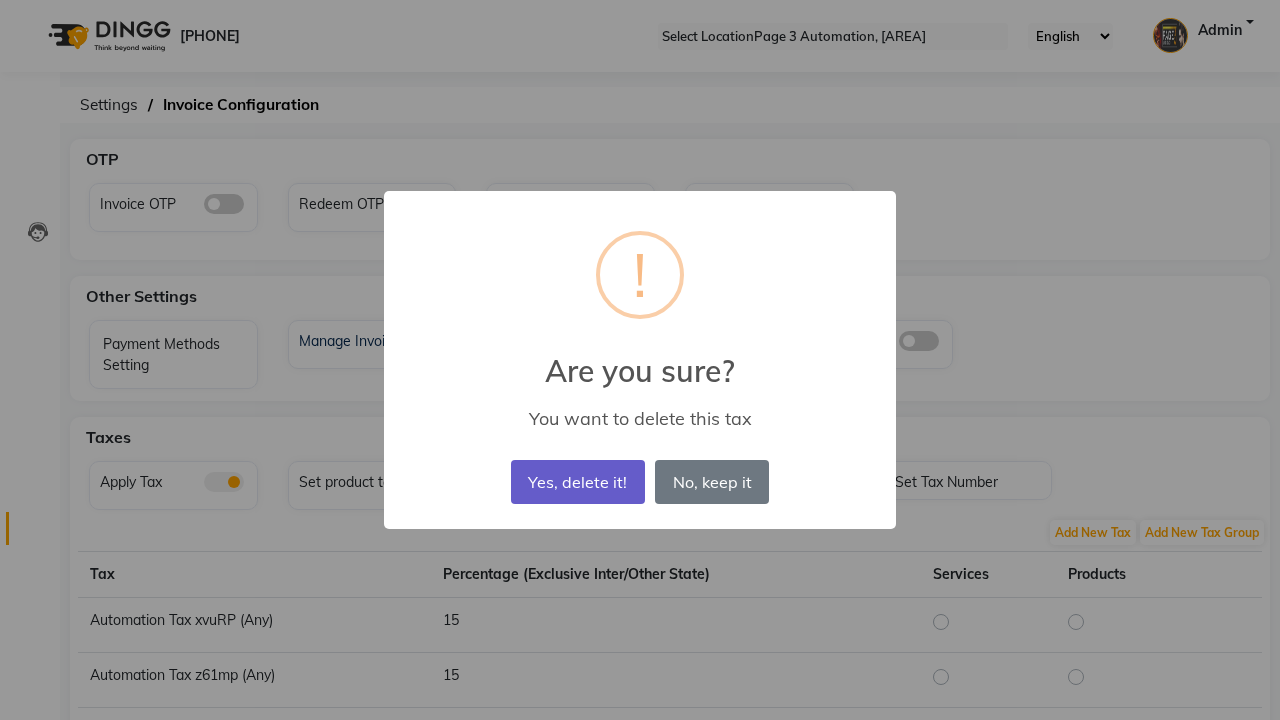 click on "Yes, delete it!" at bounding box center [578, 482] 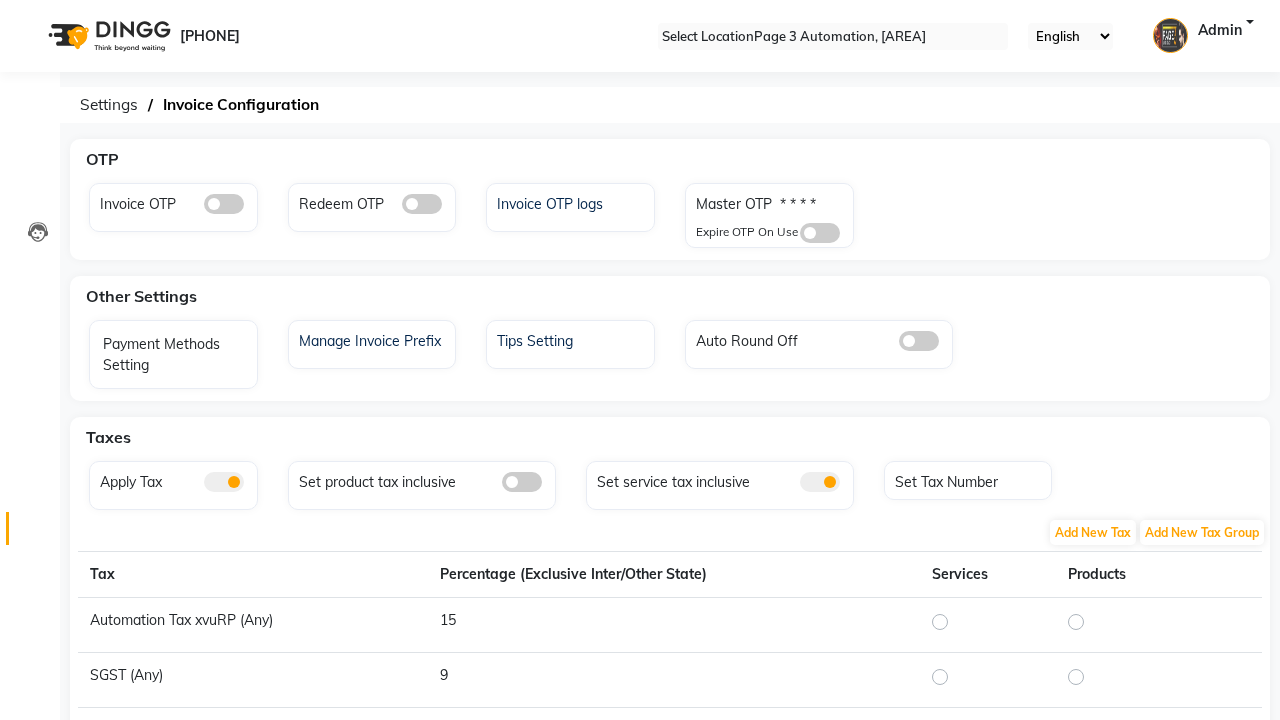 click on "successfully deleted the tax." at bounding box center [640, 937] 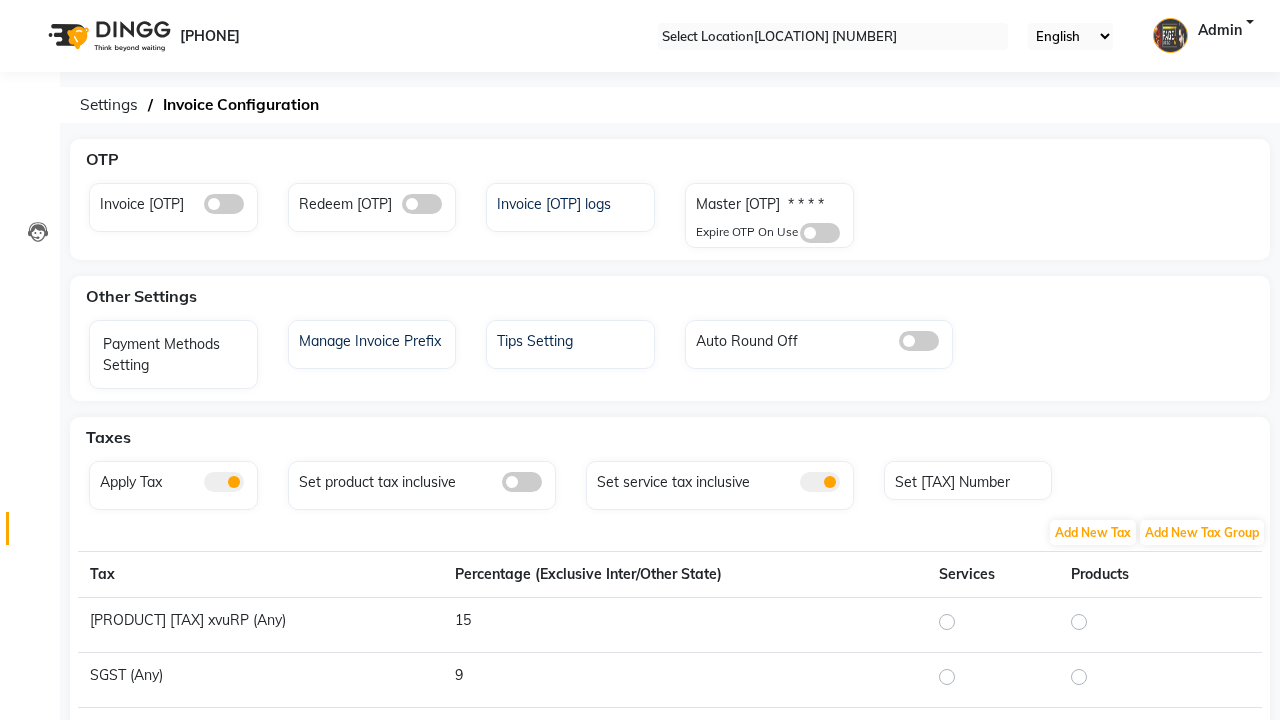 scroll, scrollTop: 0, scrollLeft: 0, axis: both 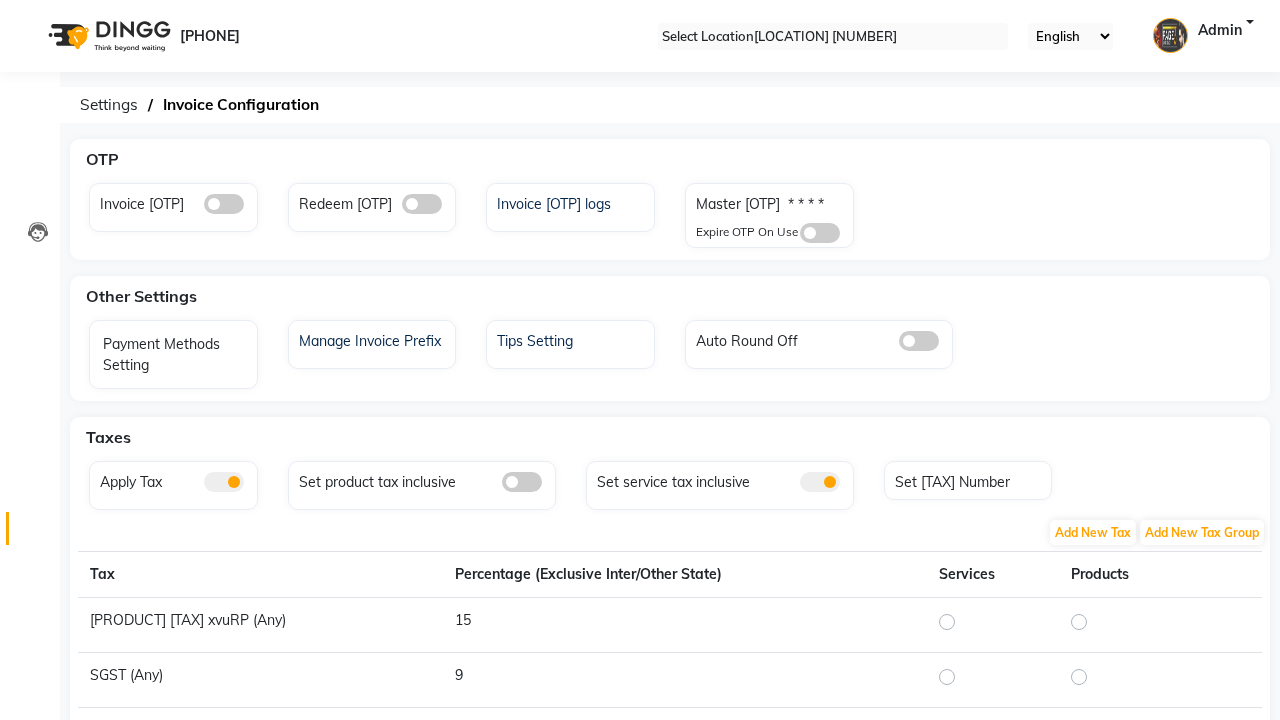 click at bounding box center (1224, 620) 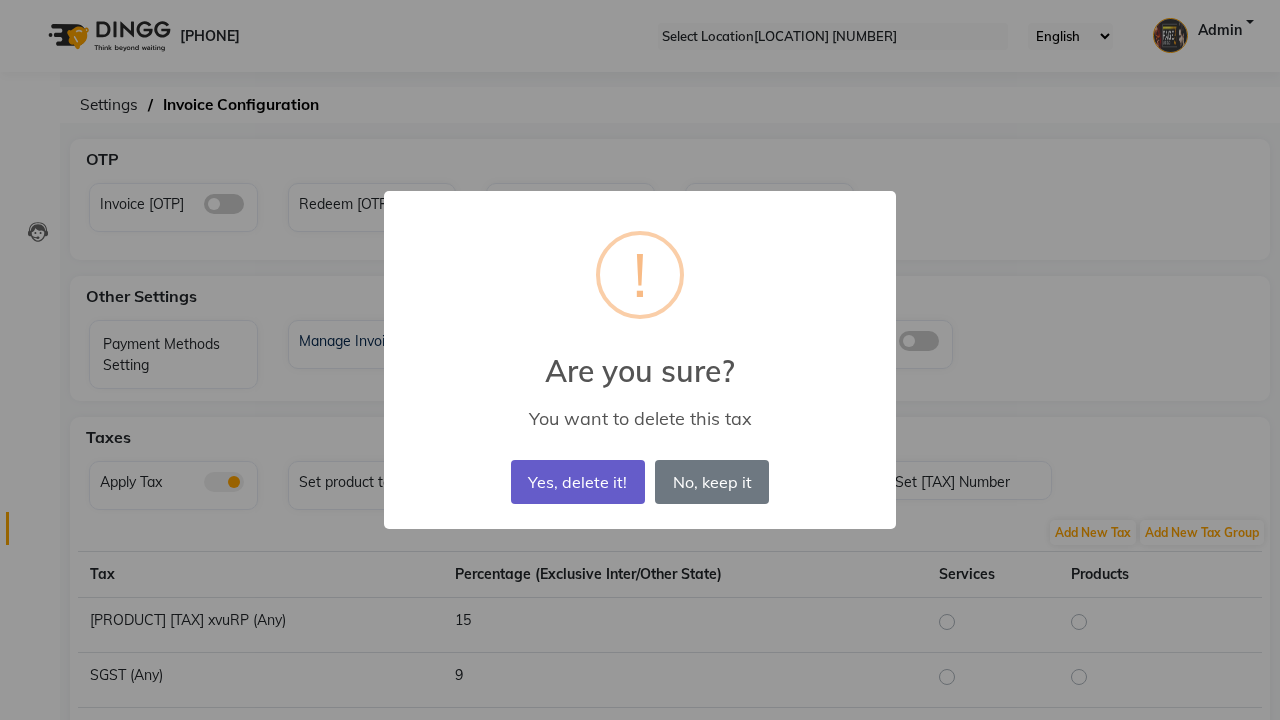 click on "Yes, delete it!" at bounding box center [578, 482] 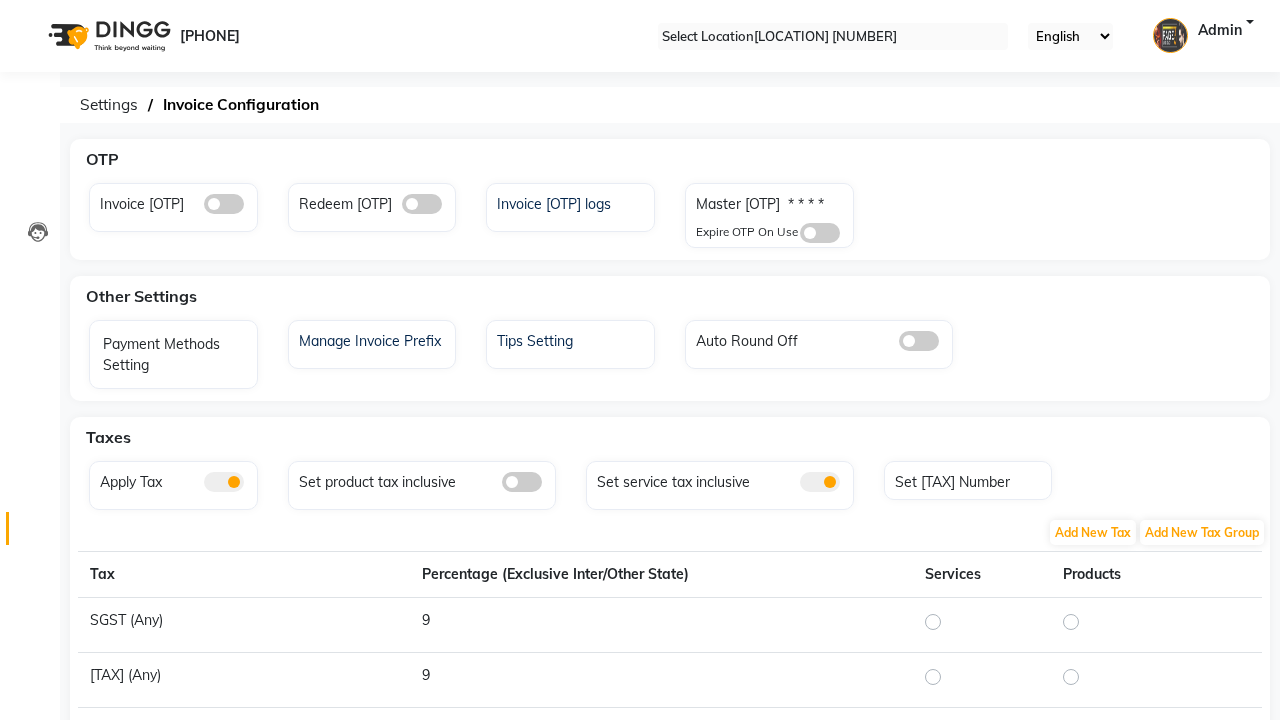 click on "successfully deleted the tax." at bounding box center [640, 882] 